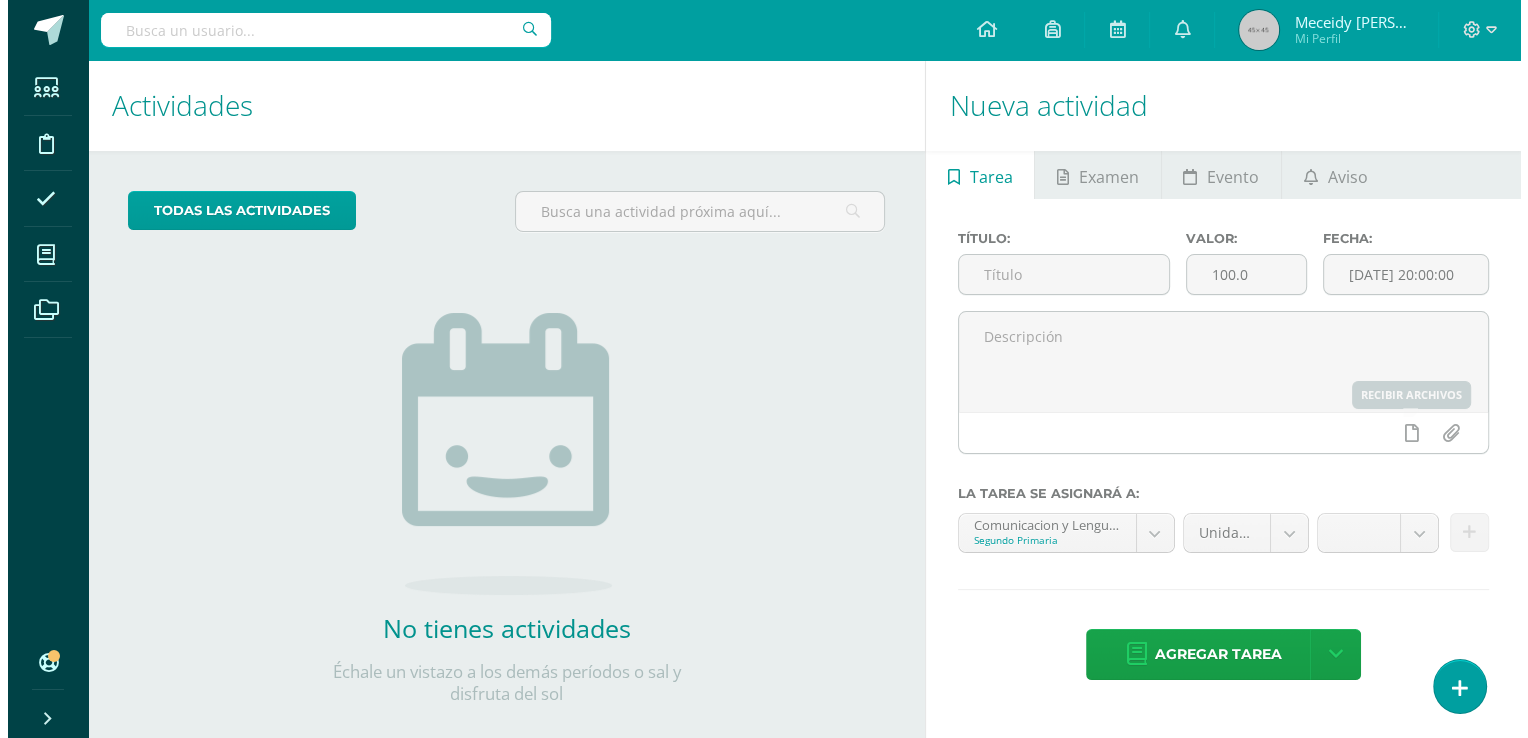 scroll, scrollTop: 0, scrollLeft: 0, axis: both 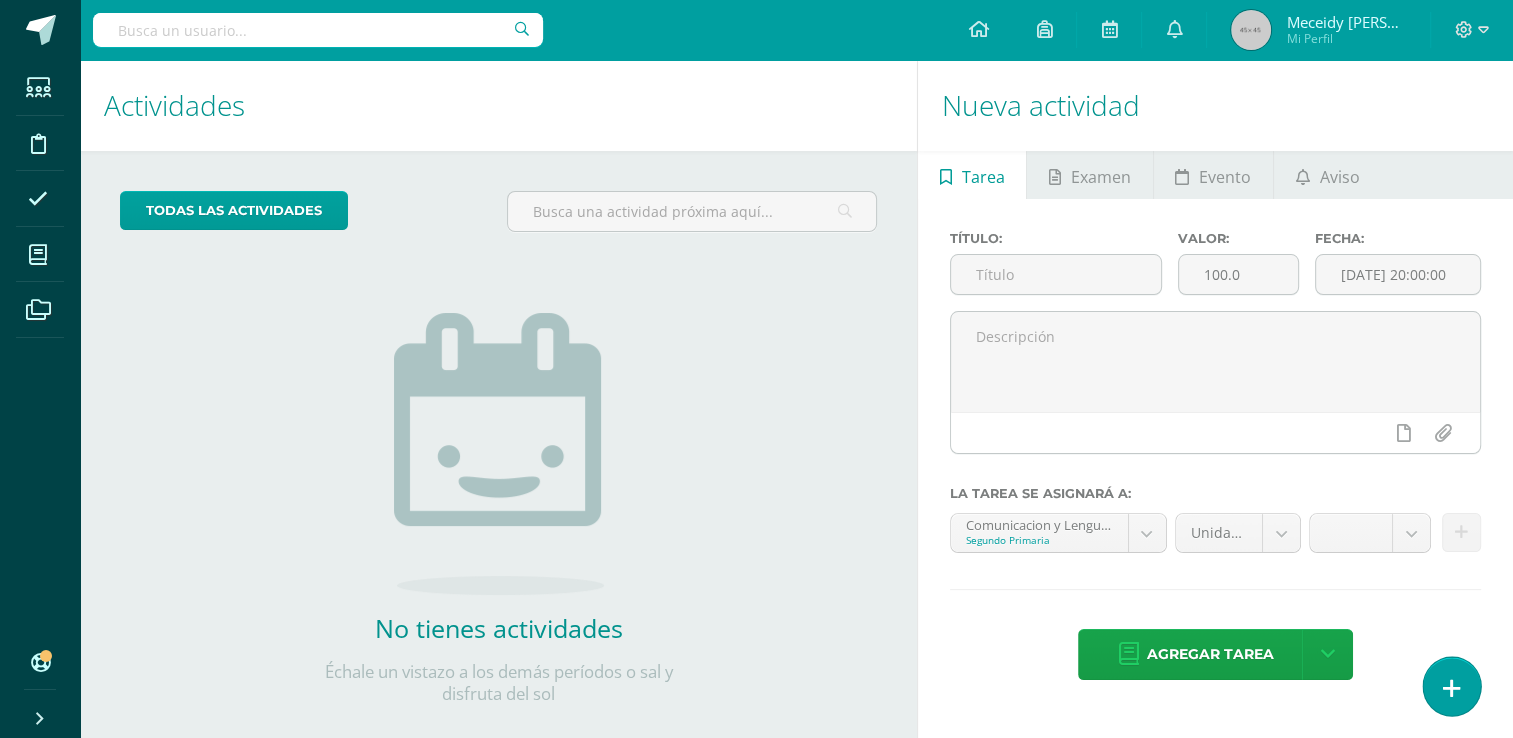 click at bounding box center (1451, 686) 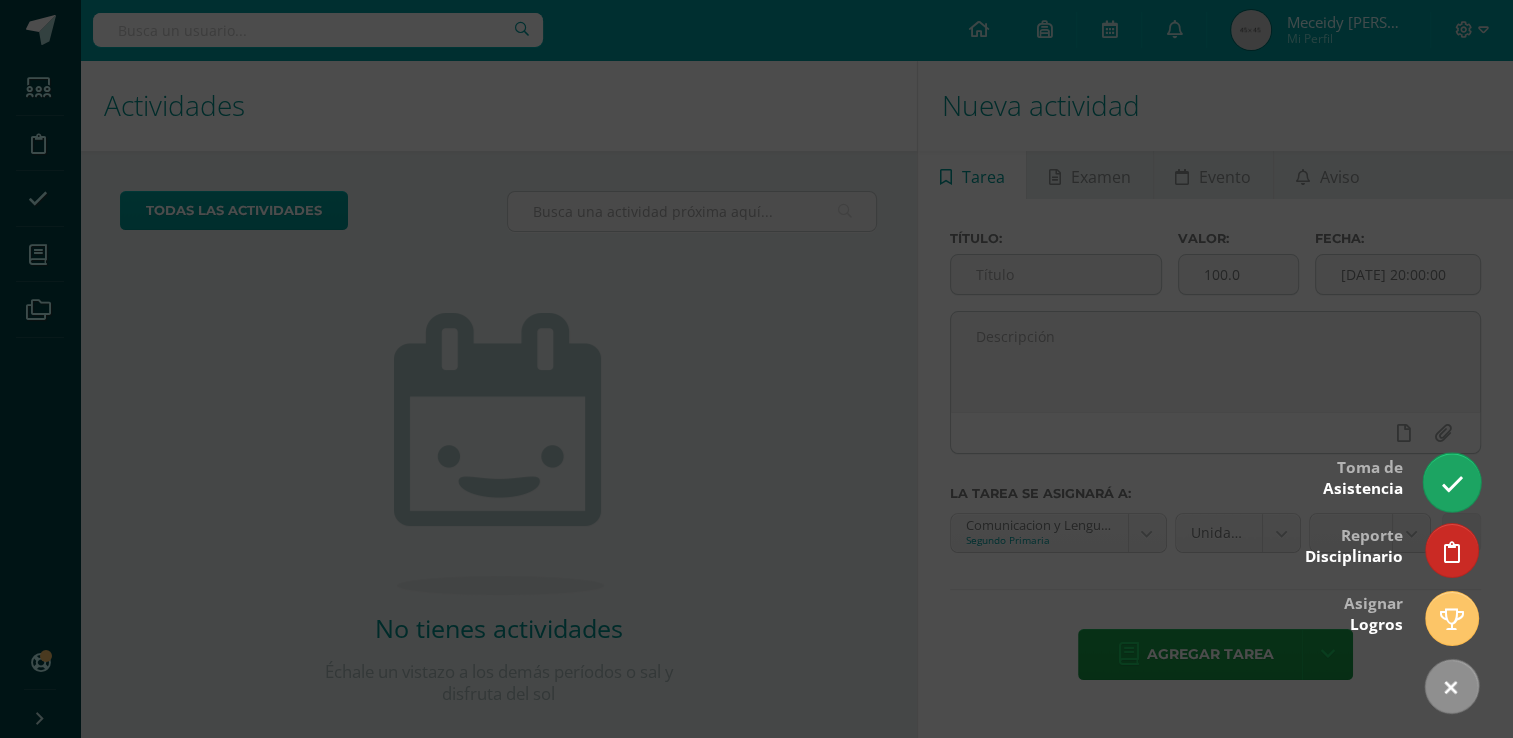 click at bounding box center [1451, 484] 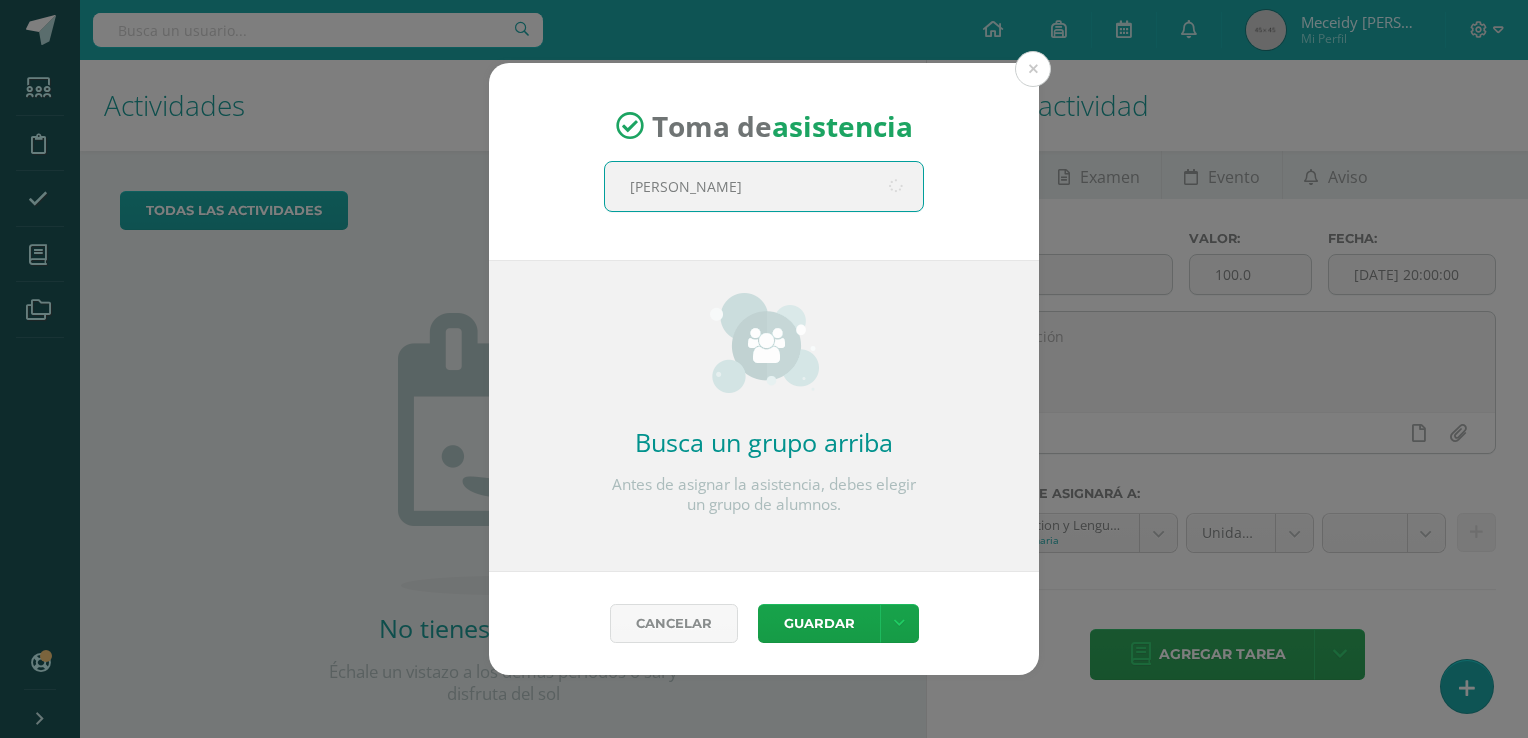 type on "quinto" 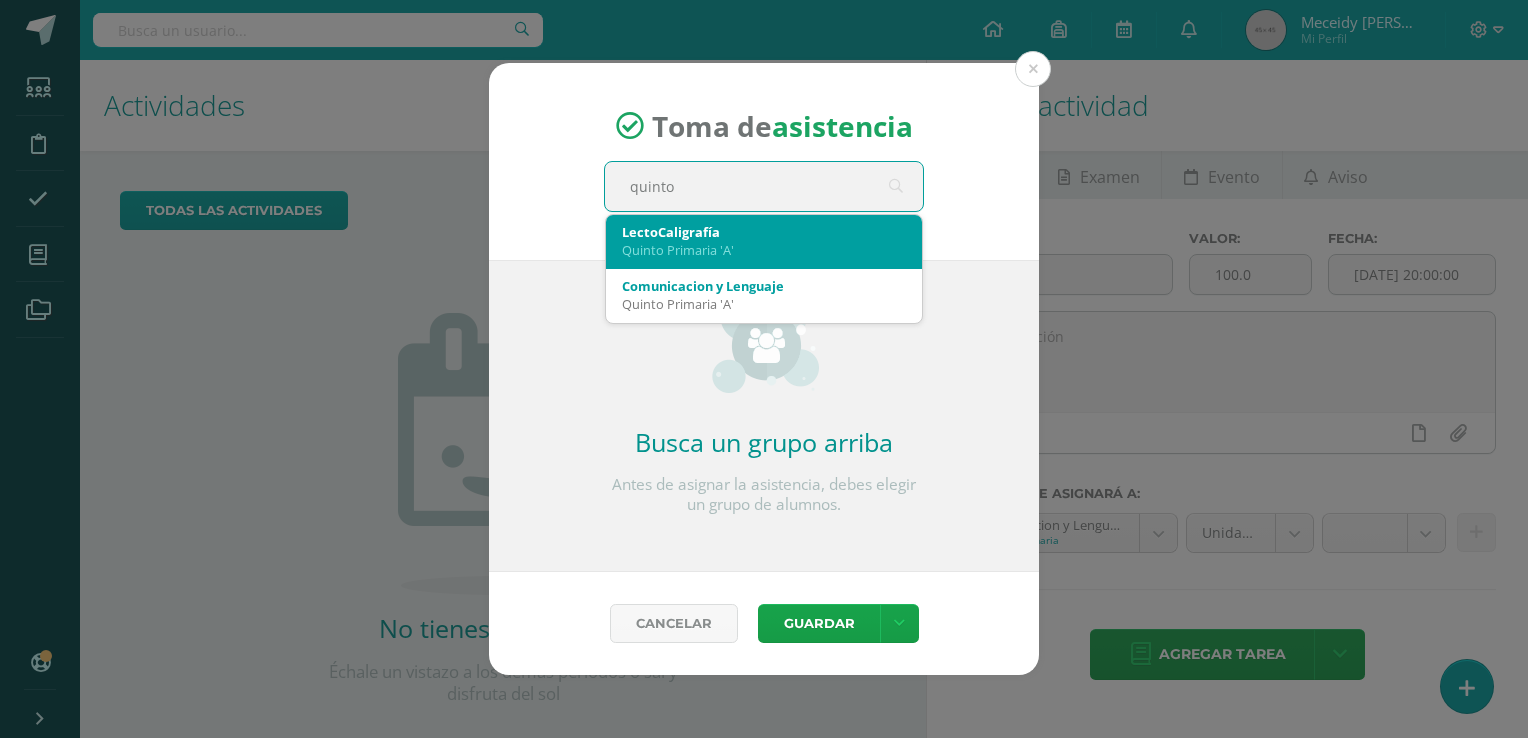 click on "Quinto Primaria 'A'" at bounding box center (764, 250) 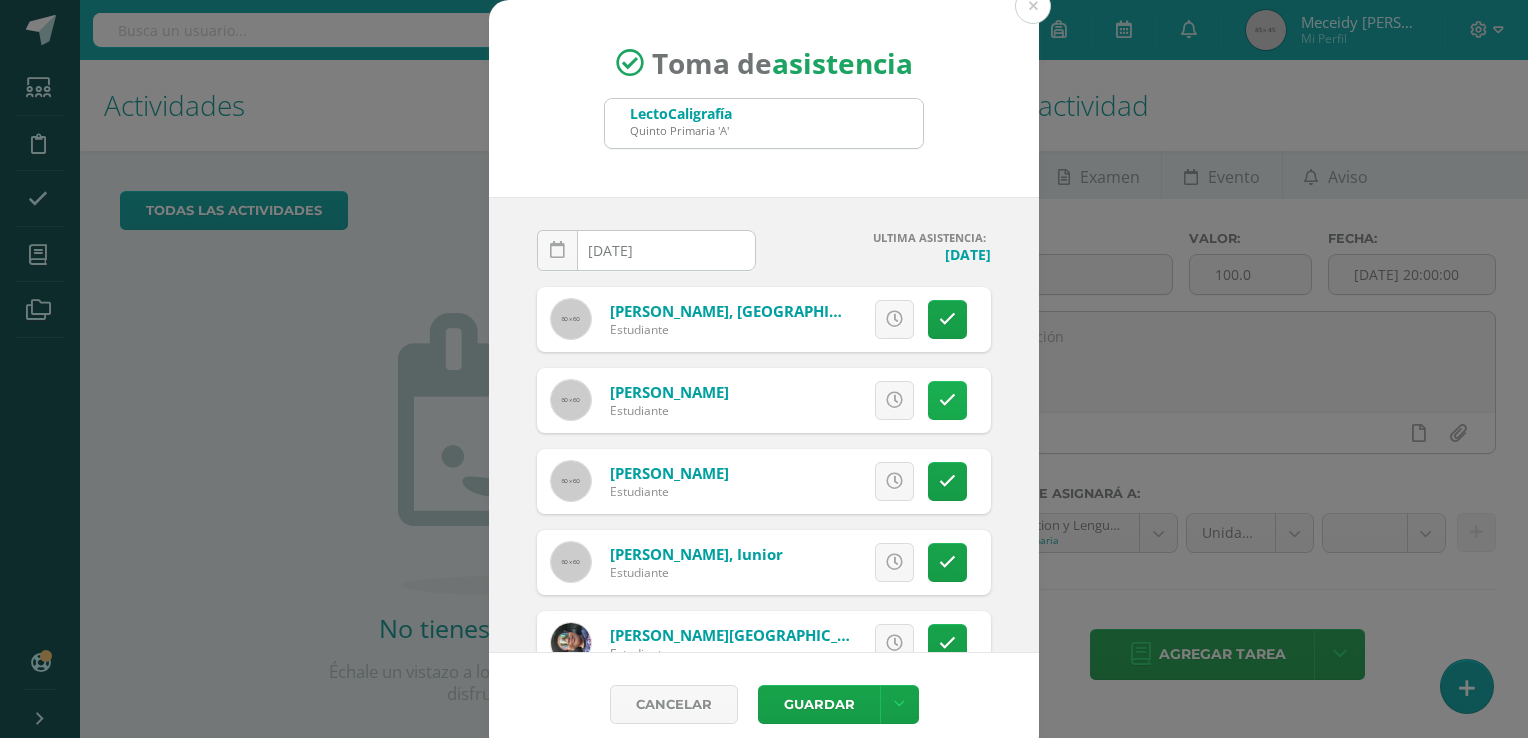 click at bounding box center [947, 400] 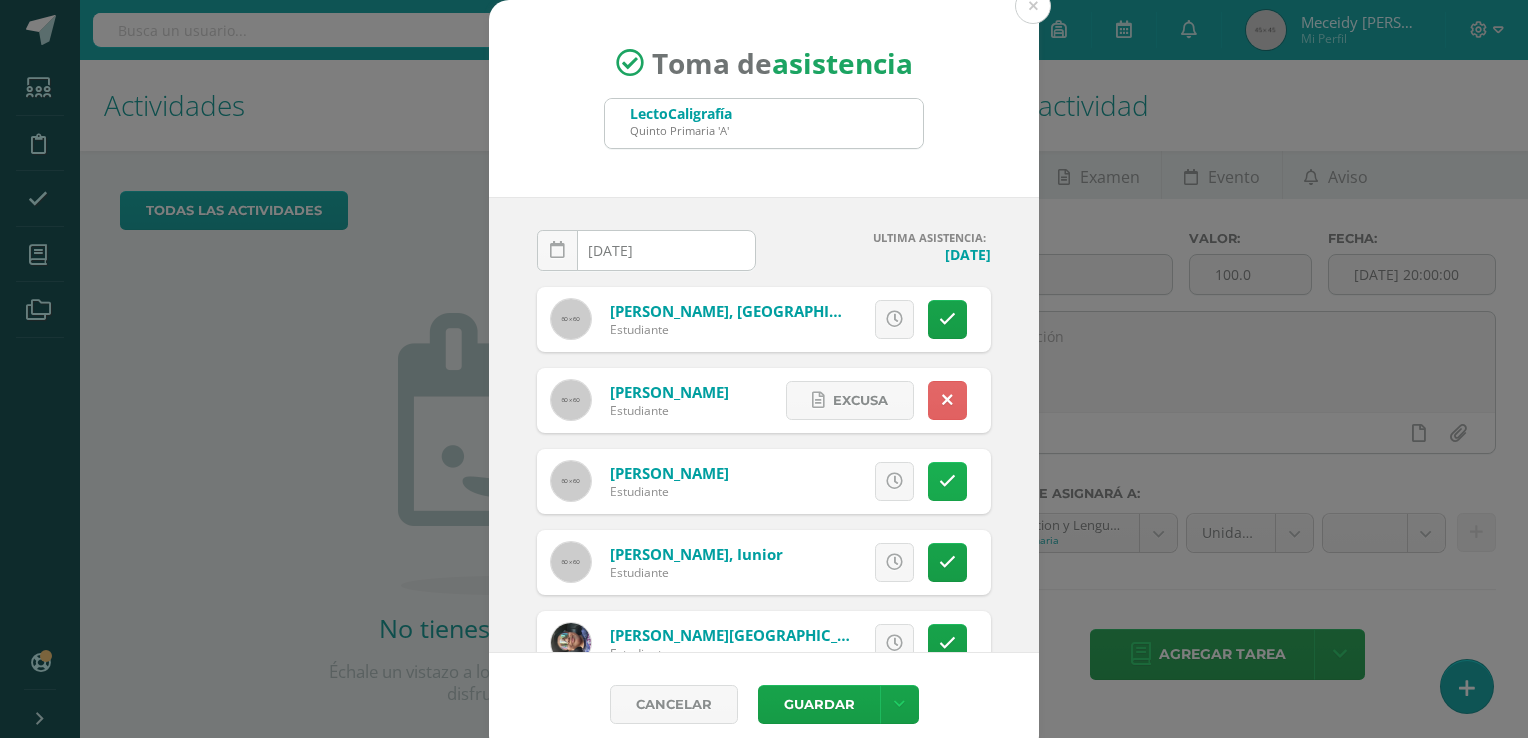 click at bounding box center (947, 481) 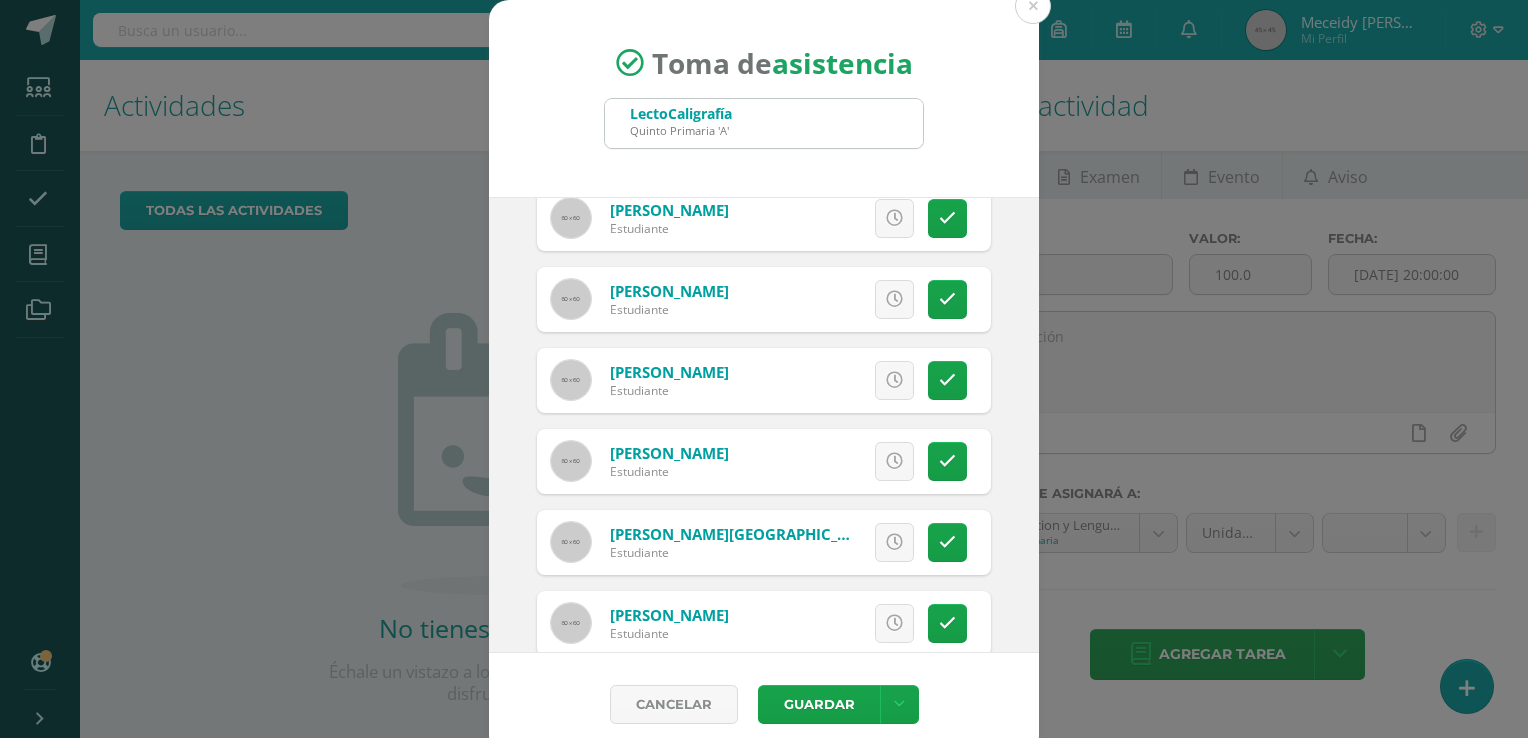 scroll, scrollTop: 700, scrollLeft: 0, axis: vertical 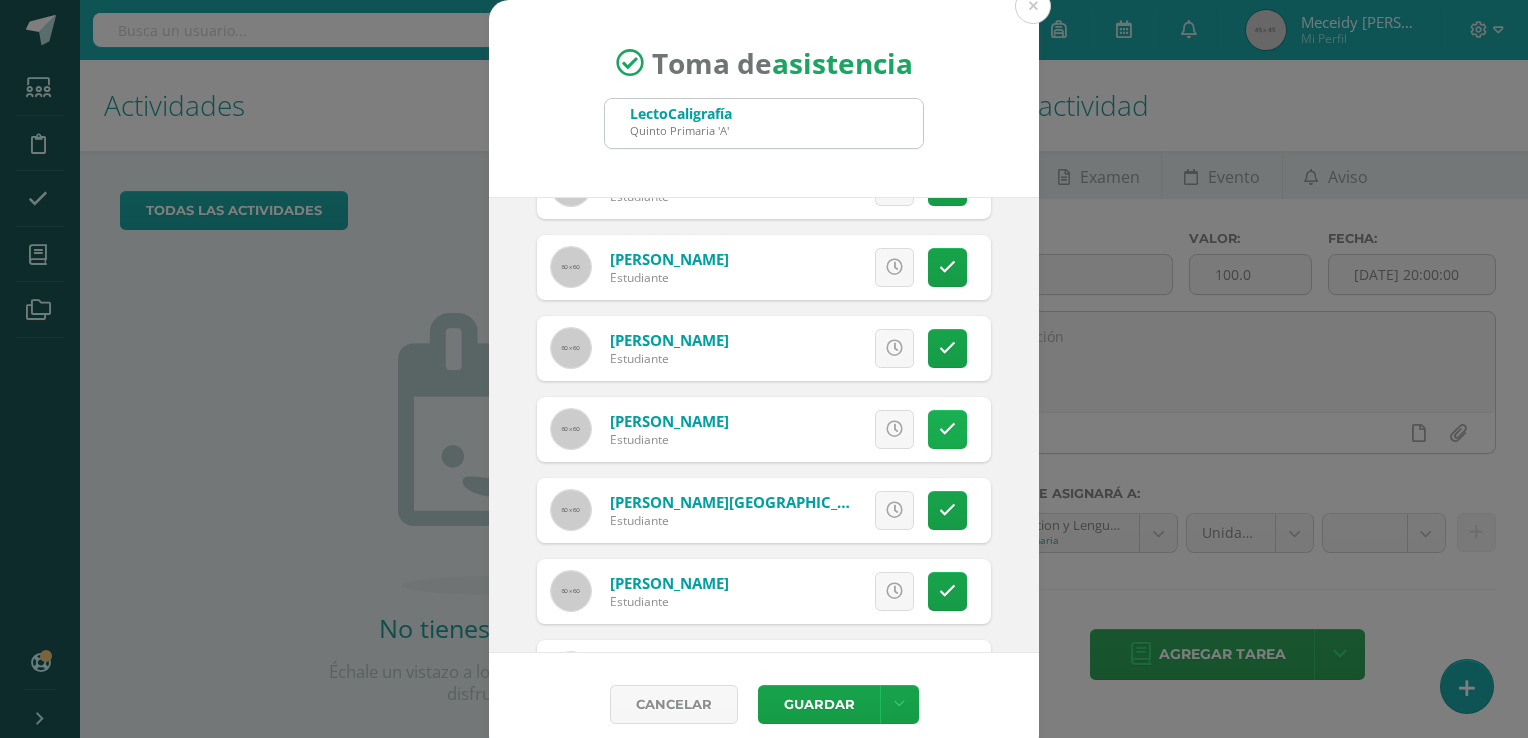 click at bounding box center (947, 429) 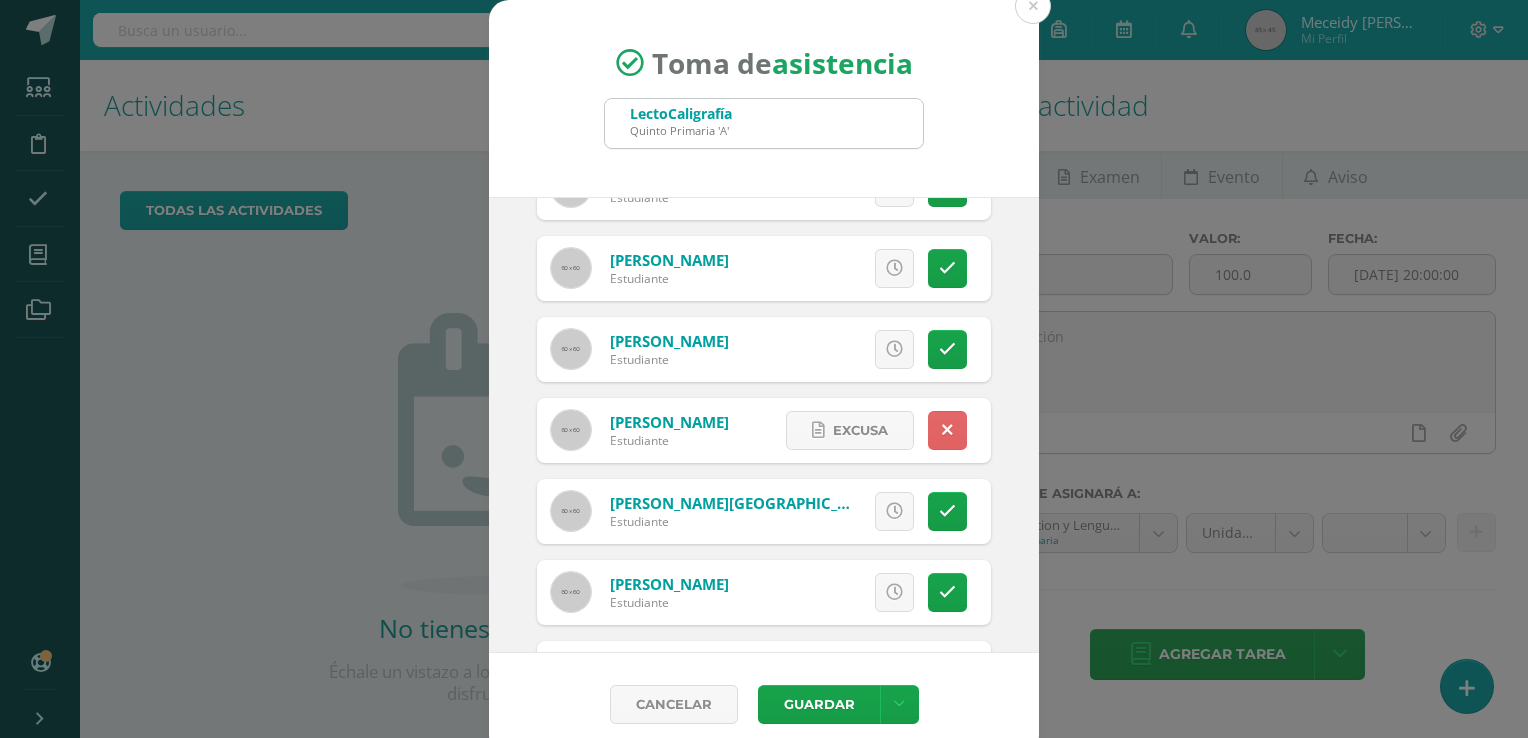 scroll, scrollTop: 700, scrollLeft: 0, axis: vertical 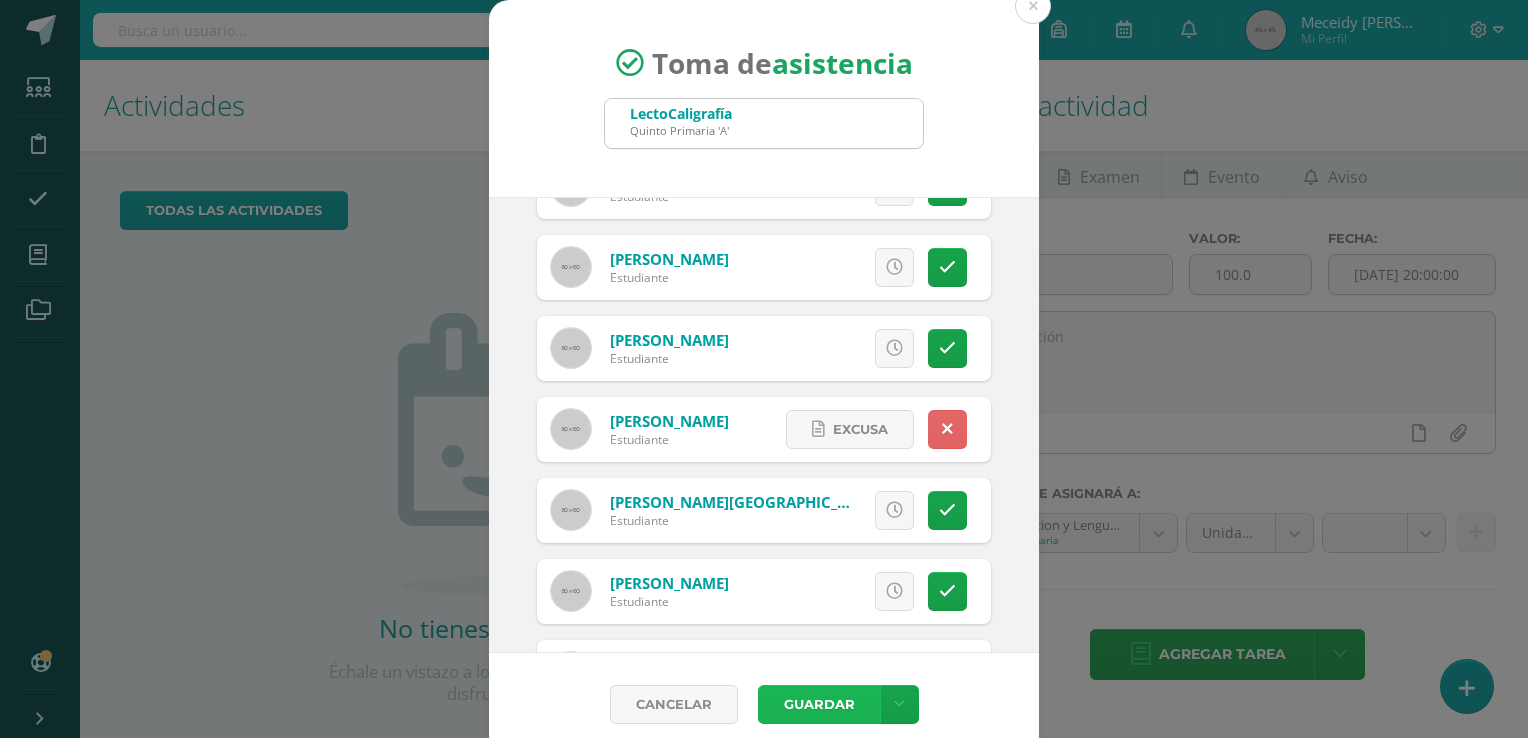 click on "Guardar" at bounding box center [819, 704] 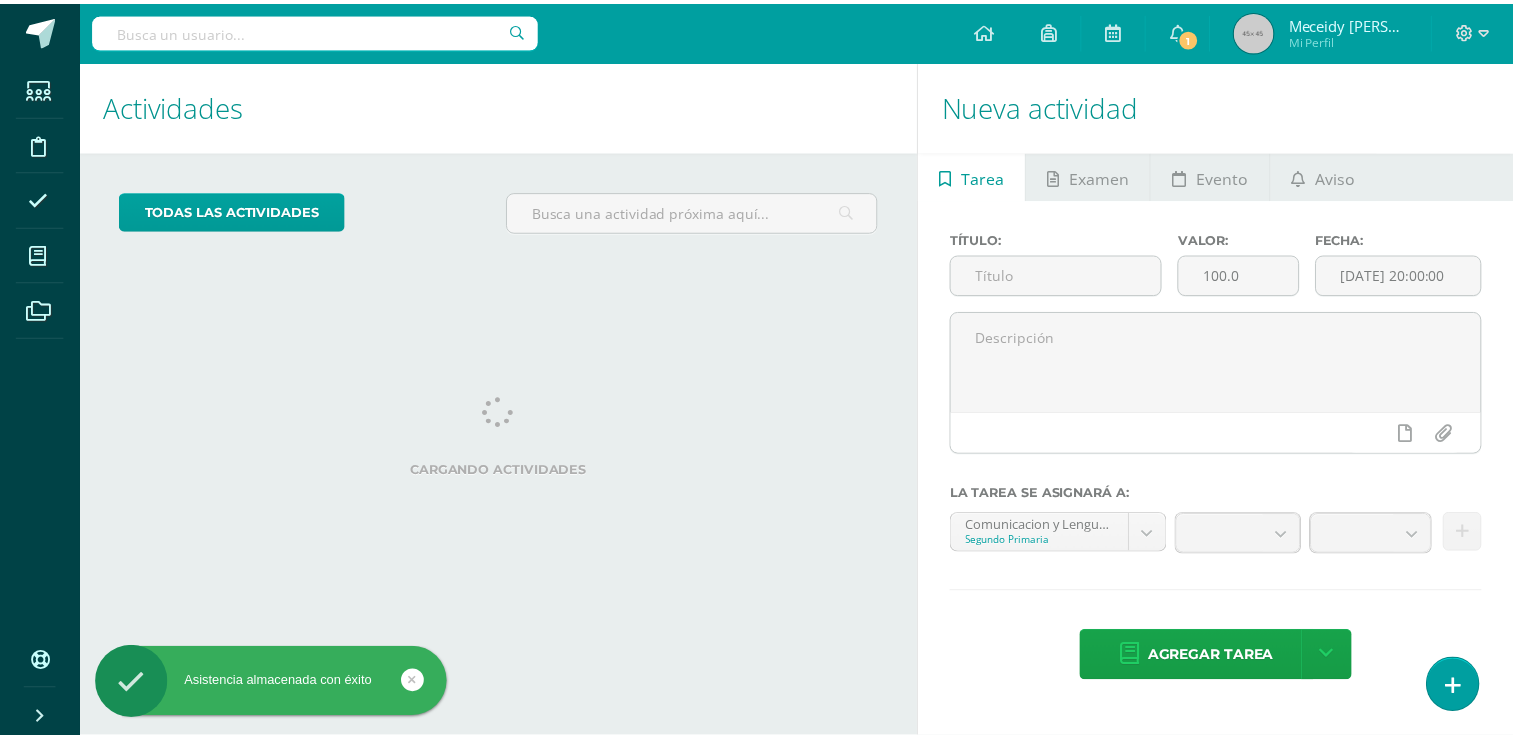 scroll, scrollTop: 0, scrollLeft: 0, axis: both 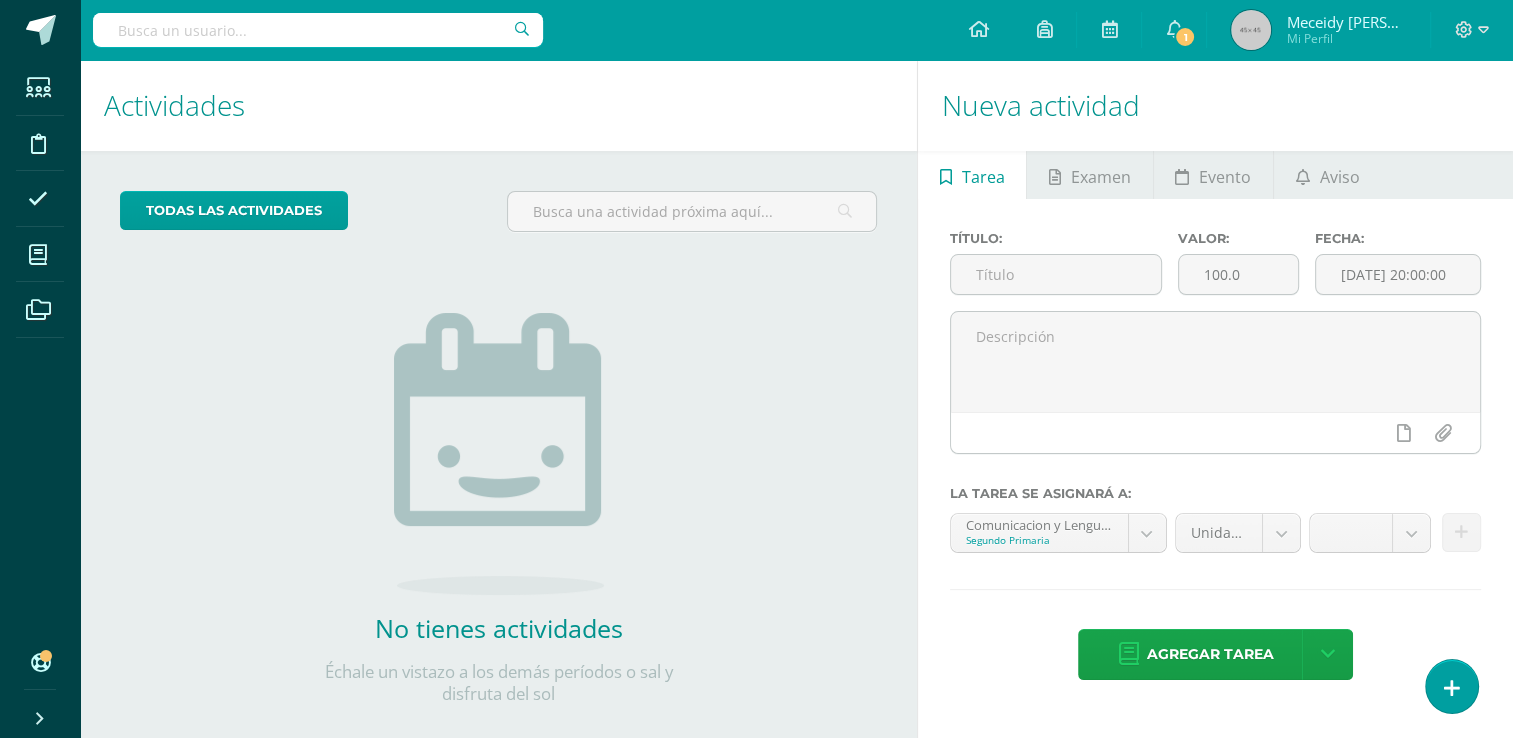 click on "Nueva actividad" at bounding box center (1215, 105) 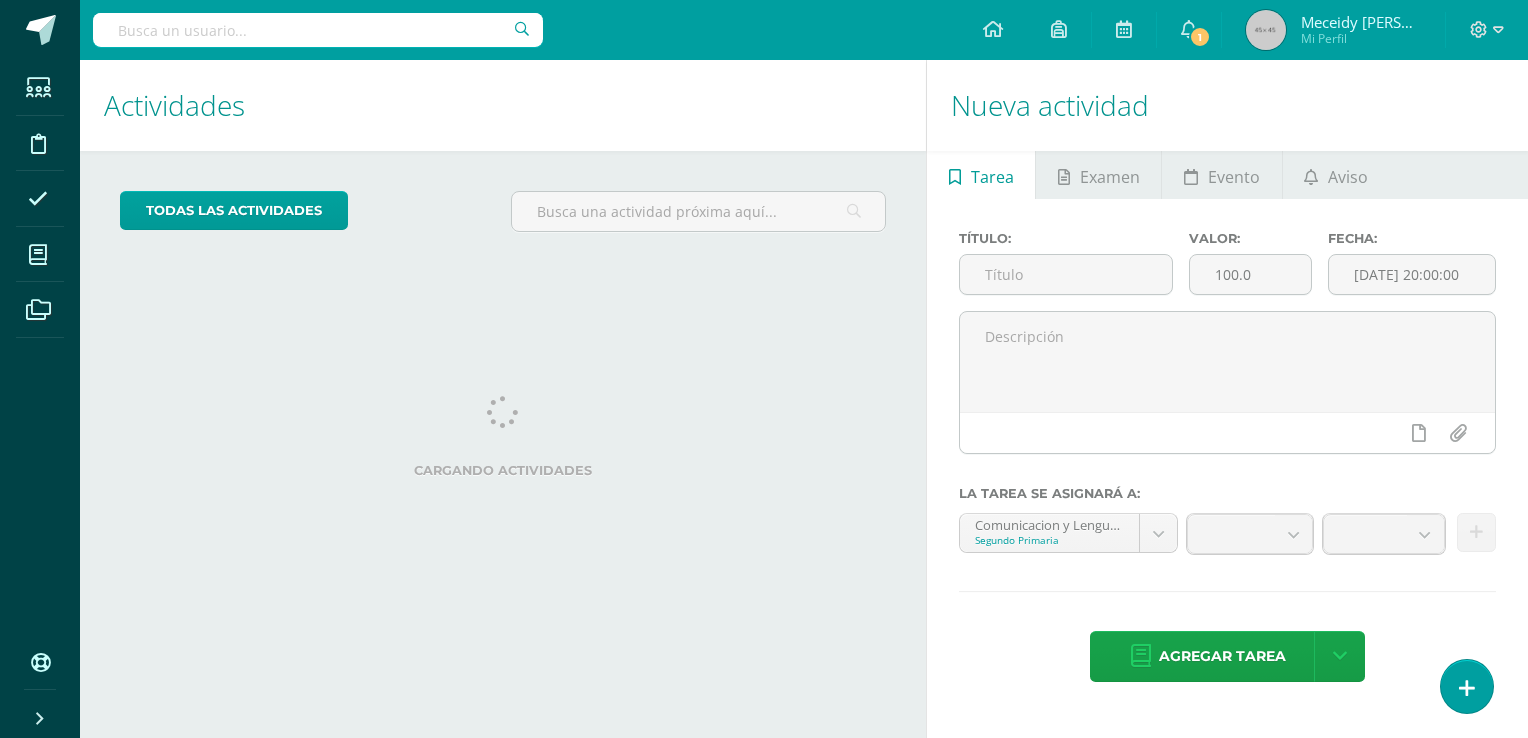 scroll, scrollTop: 0, scrollLeft: 0, axis: both 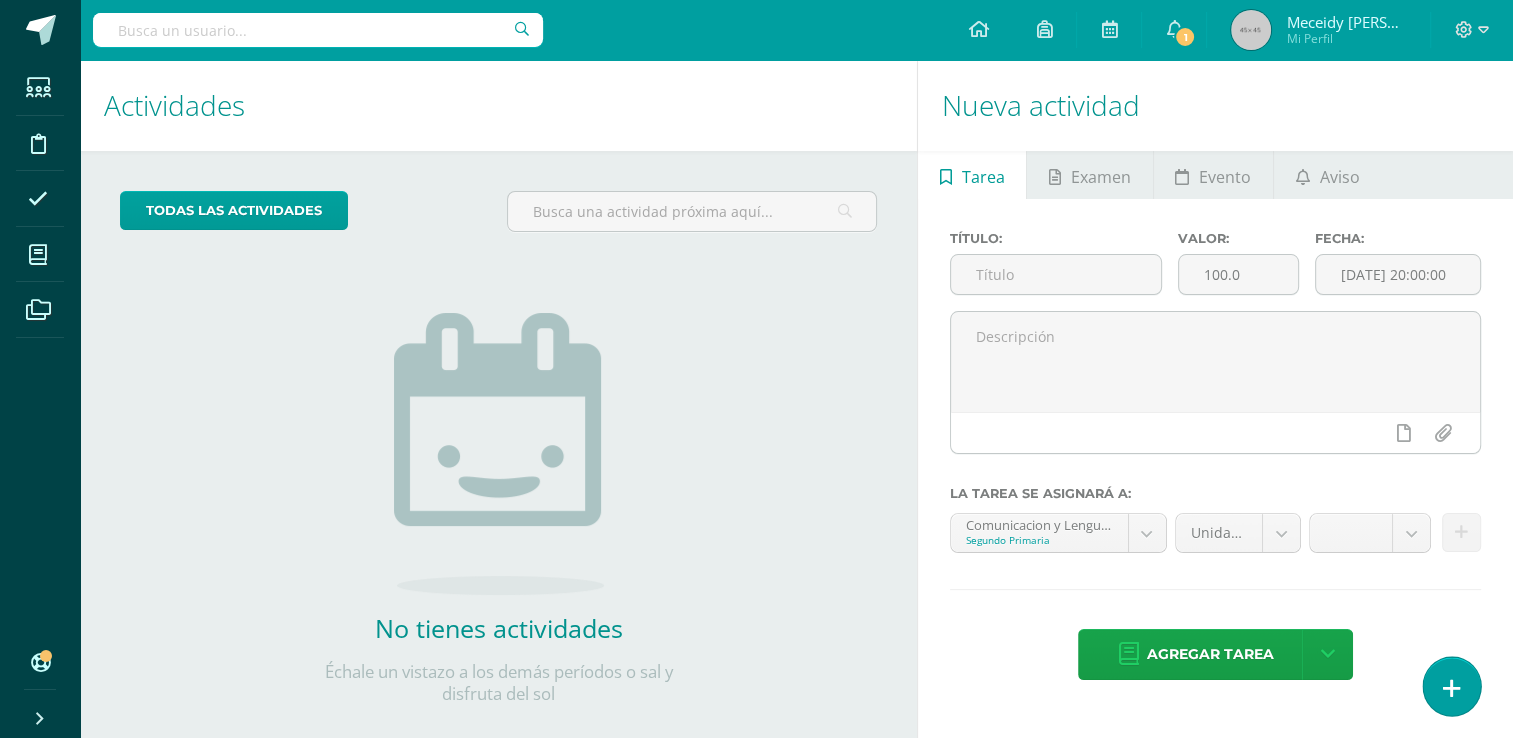 click at bounding box center [1452, 688] 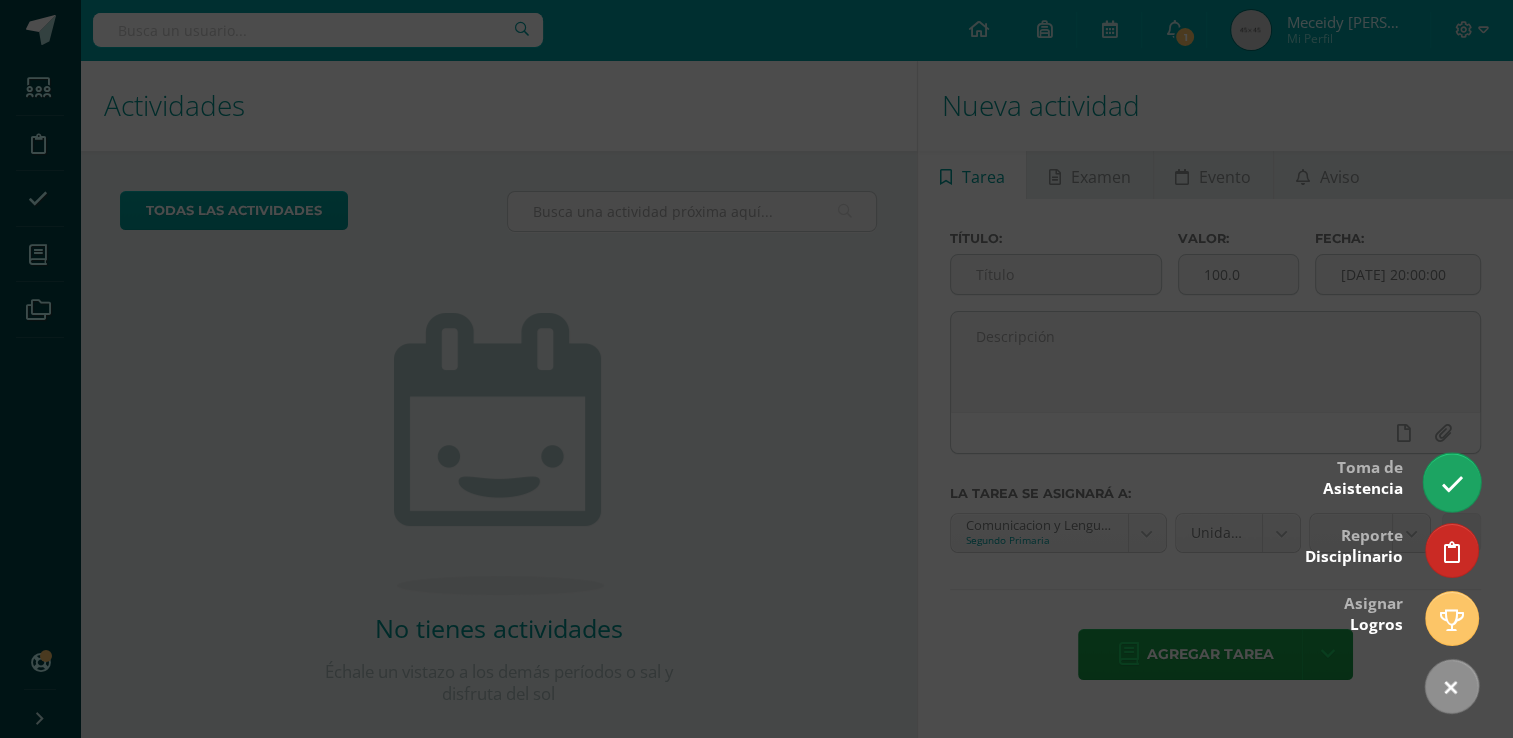 click at bounding box center [1451, 482] 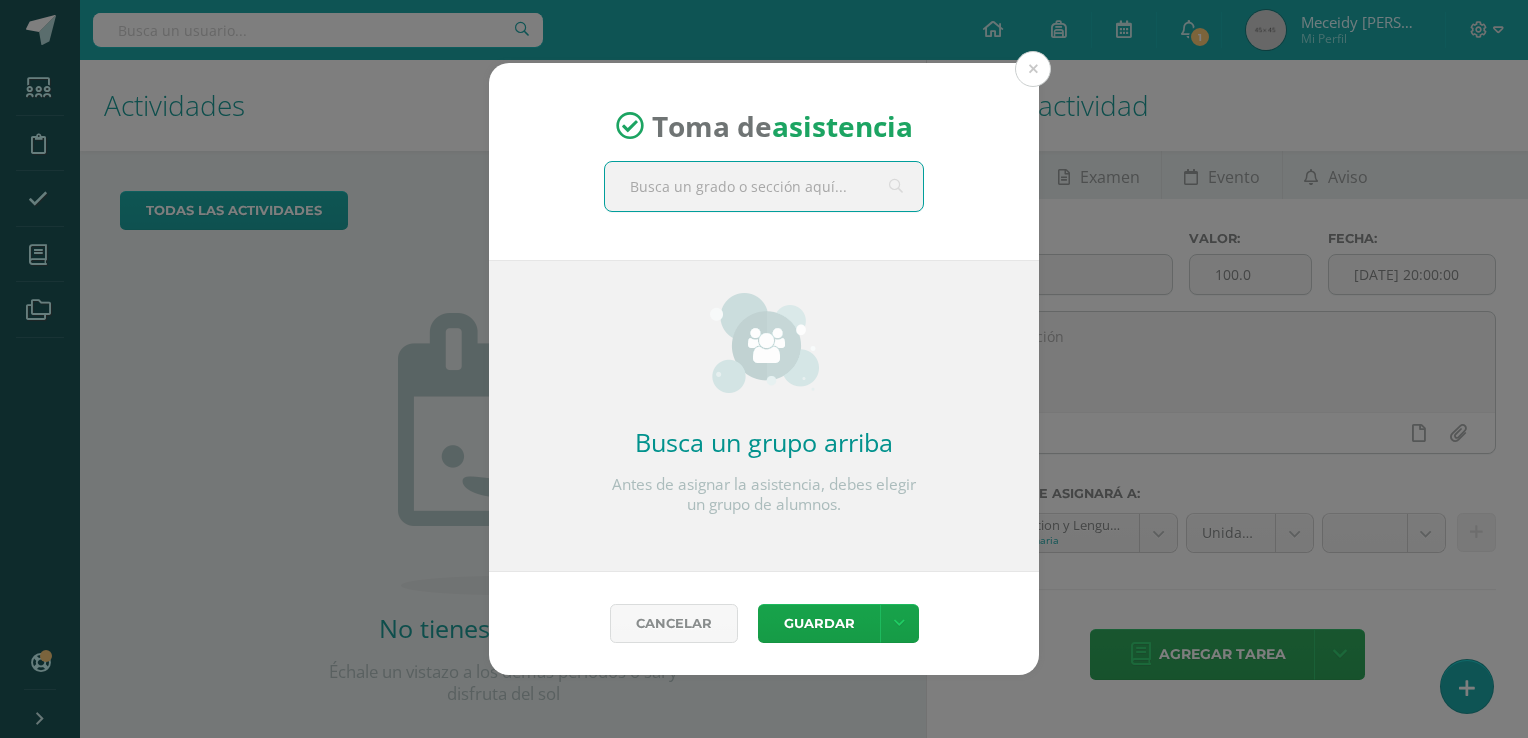 click at bounding box center (764, 186) 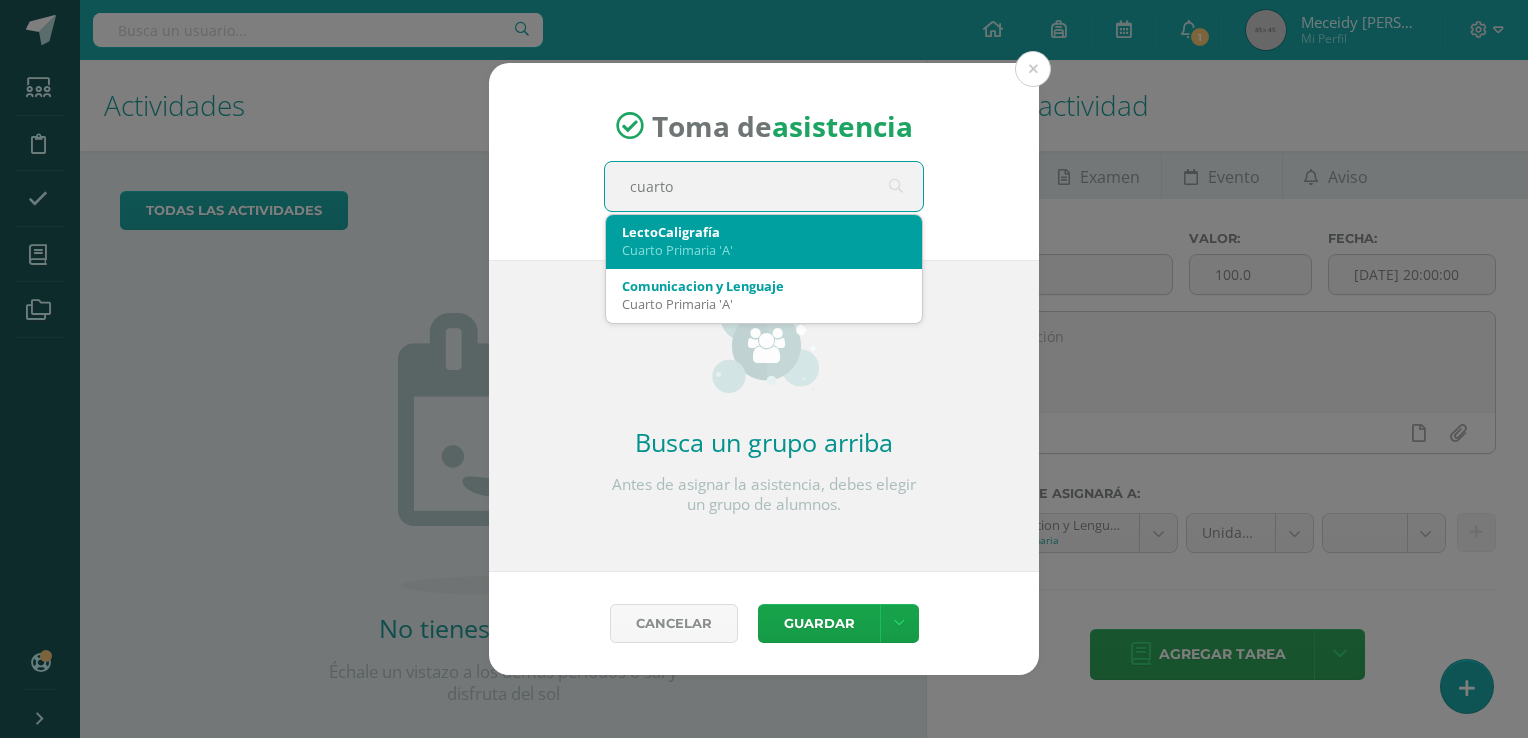 click on "LectoCaligrafía" at bounding box center [764, 232] 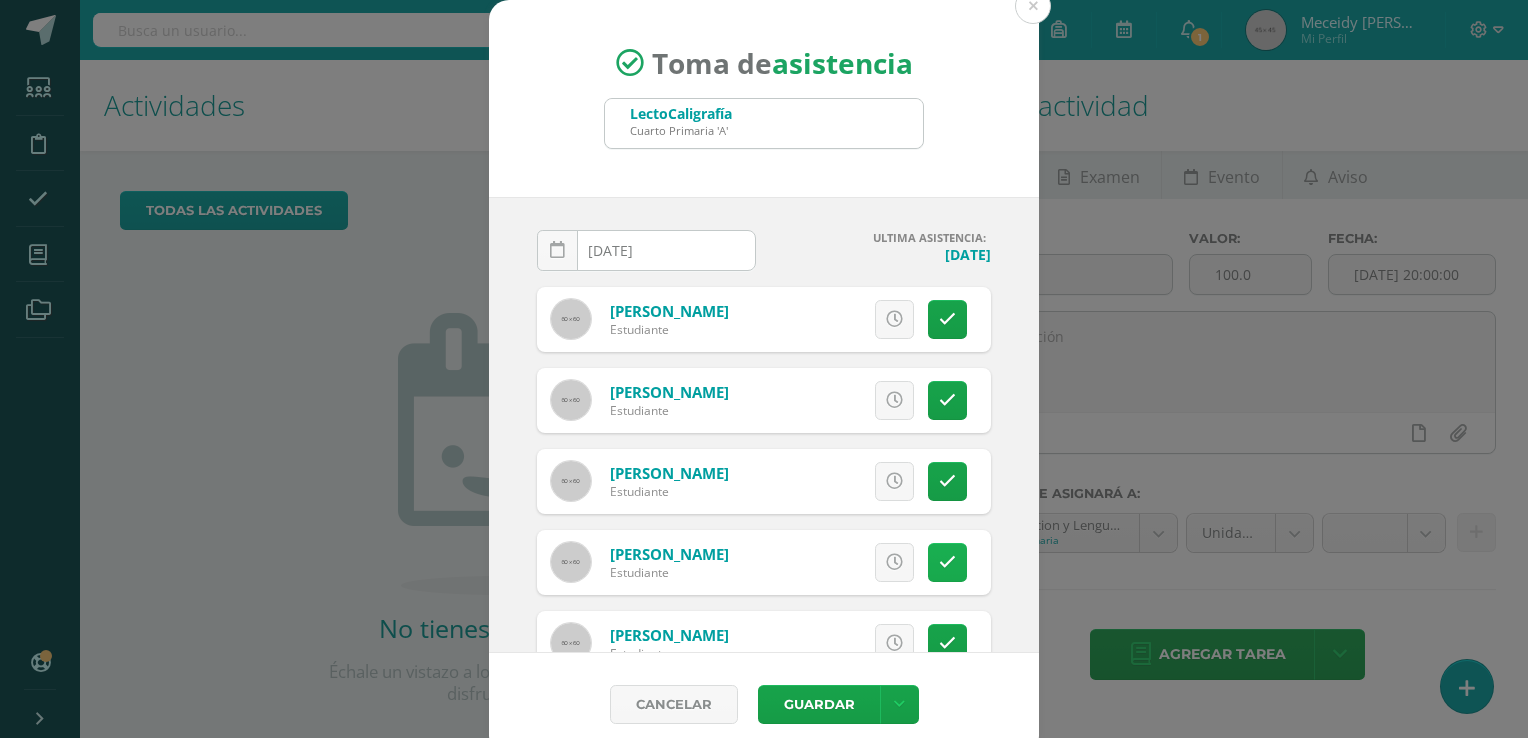 click at bounding box center (947, 562) 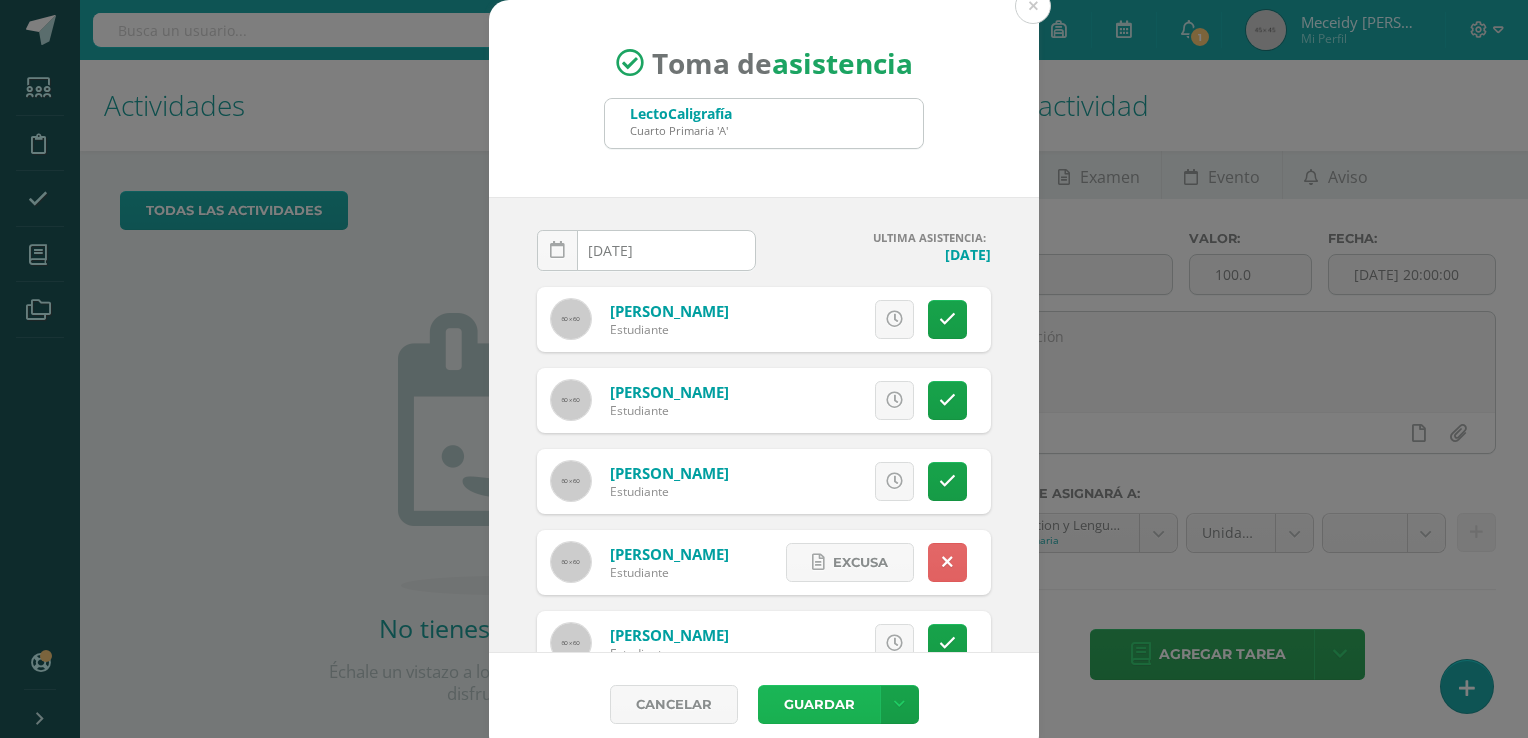 click on "Guardar" at bounding box center [819, 704] 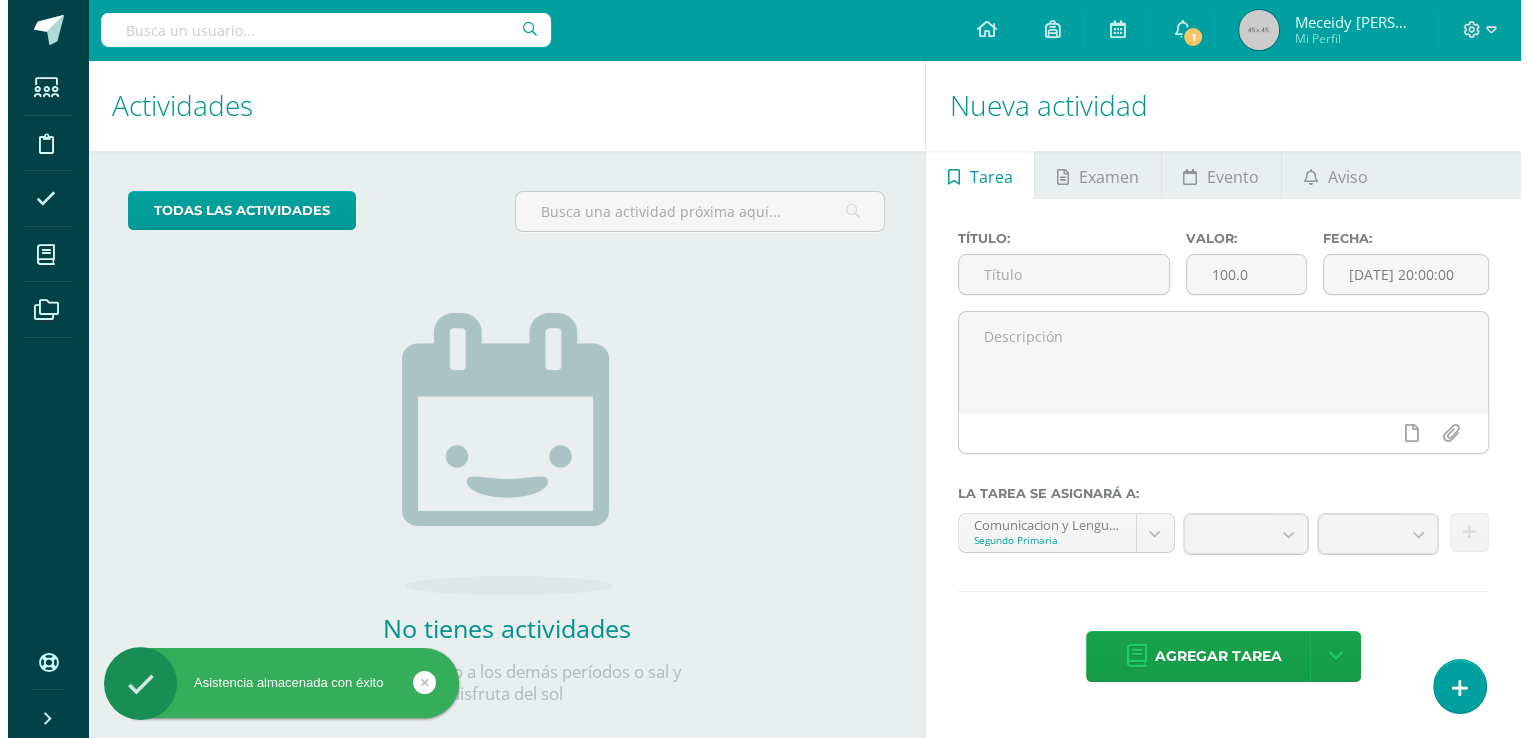 scroll, scrollTop: 0, scrollLeft: 0, axis: both 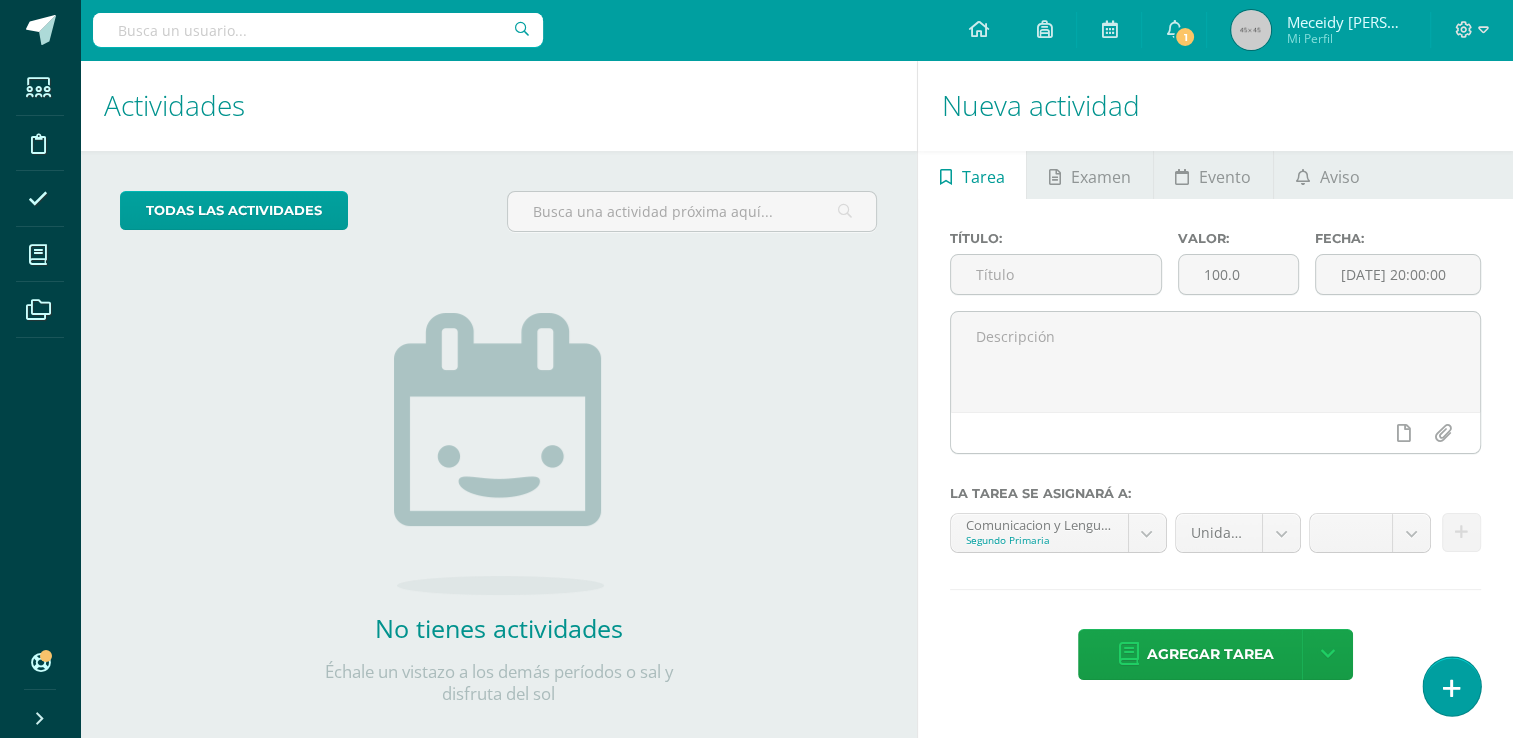 click at bounding box center (1452, 688) 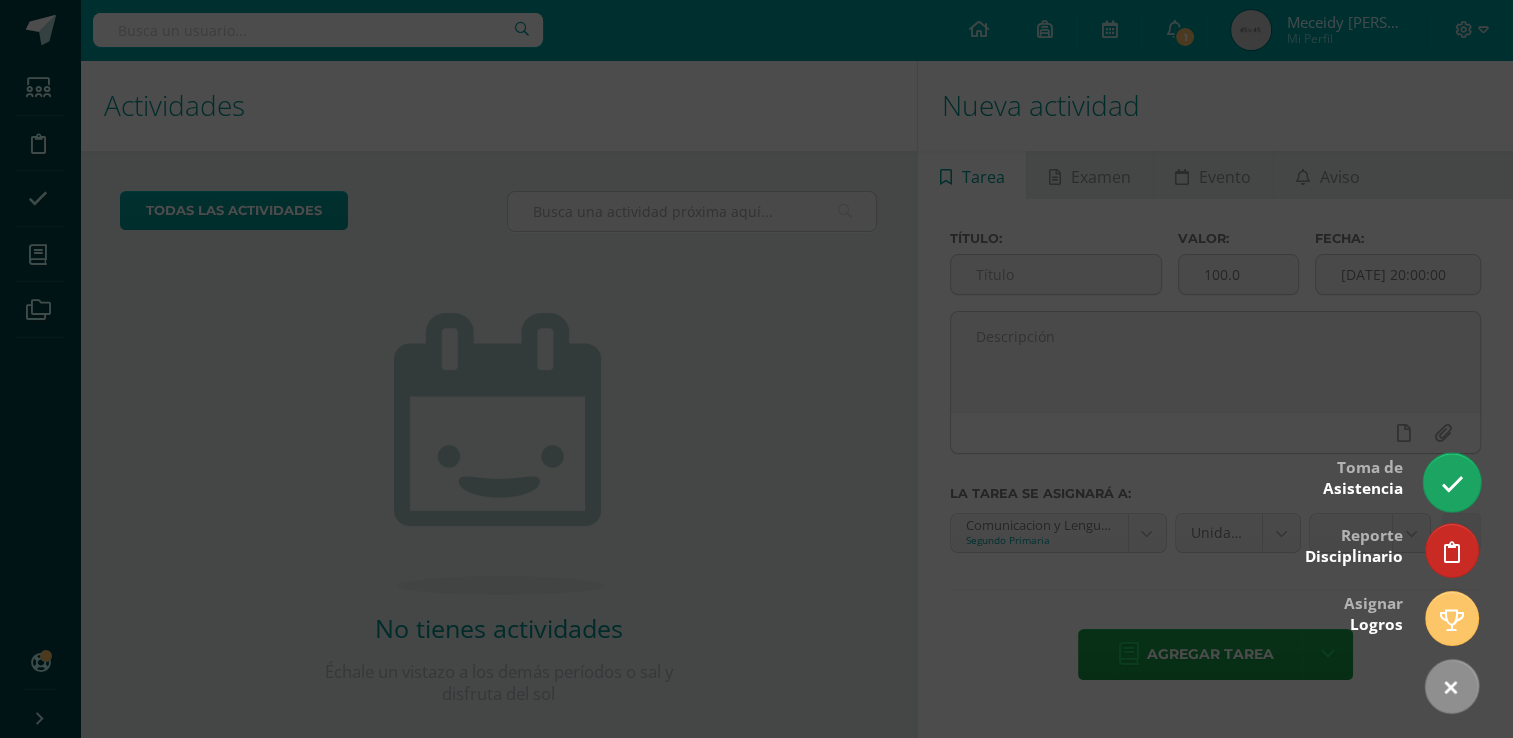click at bounding box center (1451, 484) 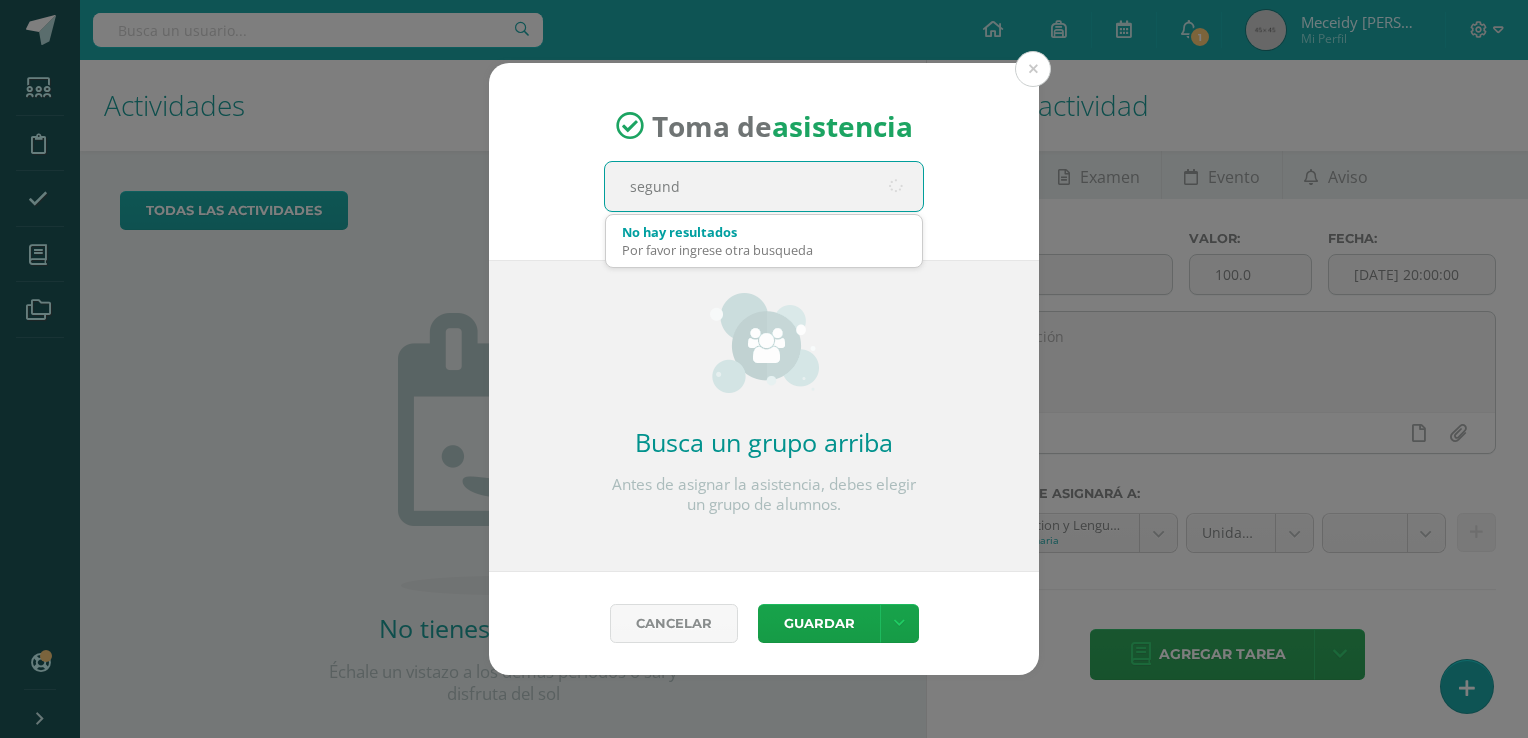 type on "segundo" 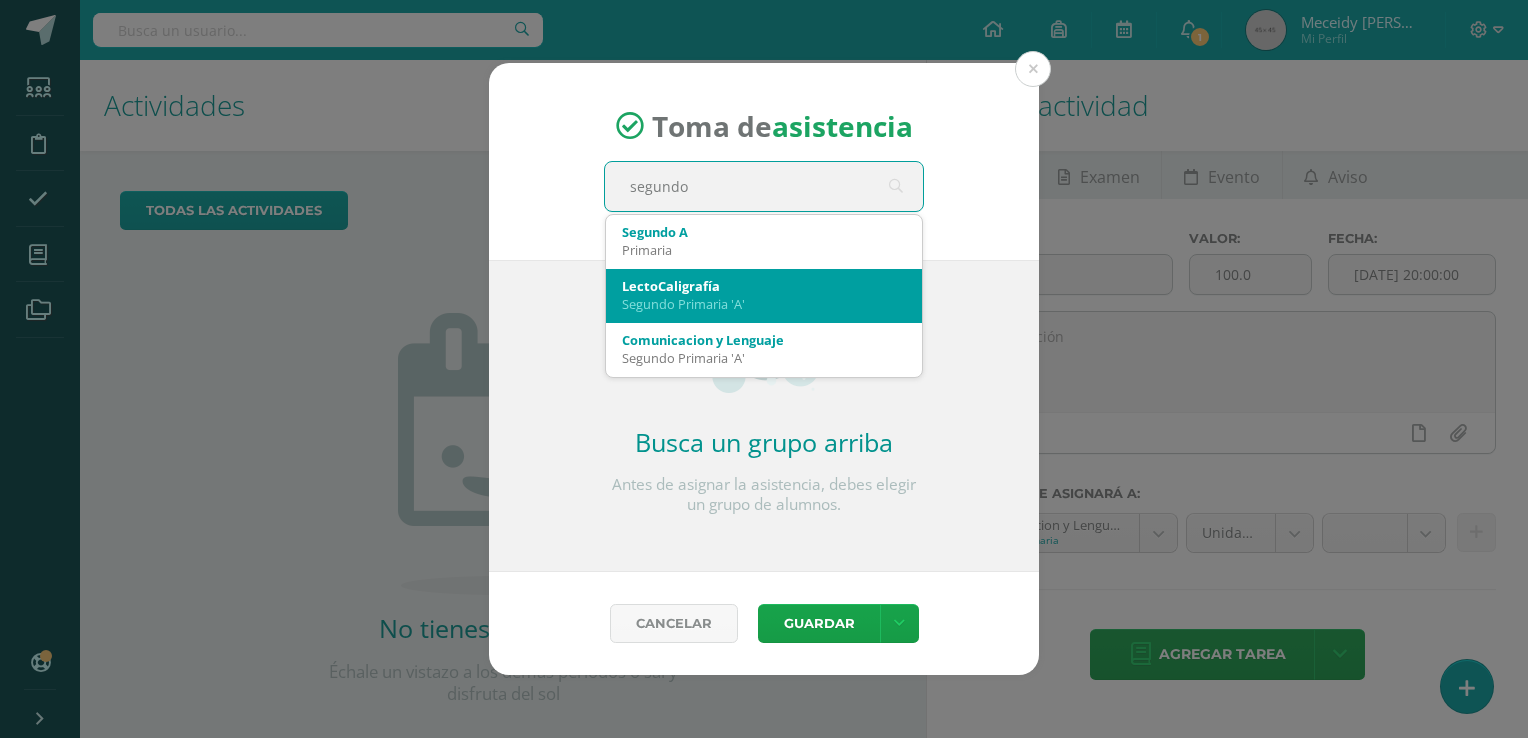 click on "LectoCaligrafía" at bounding box center (764, 286) 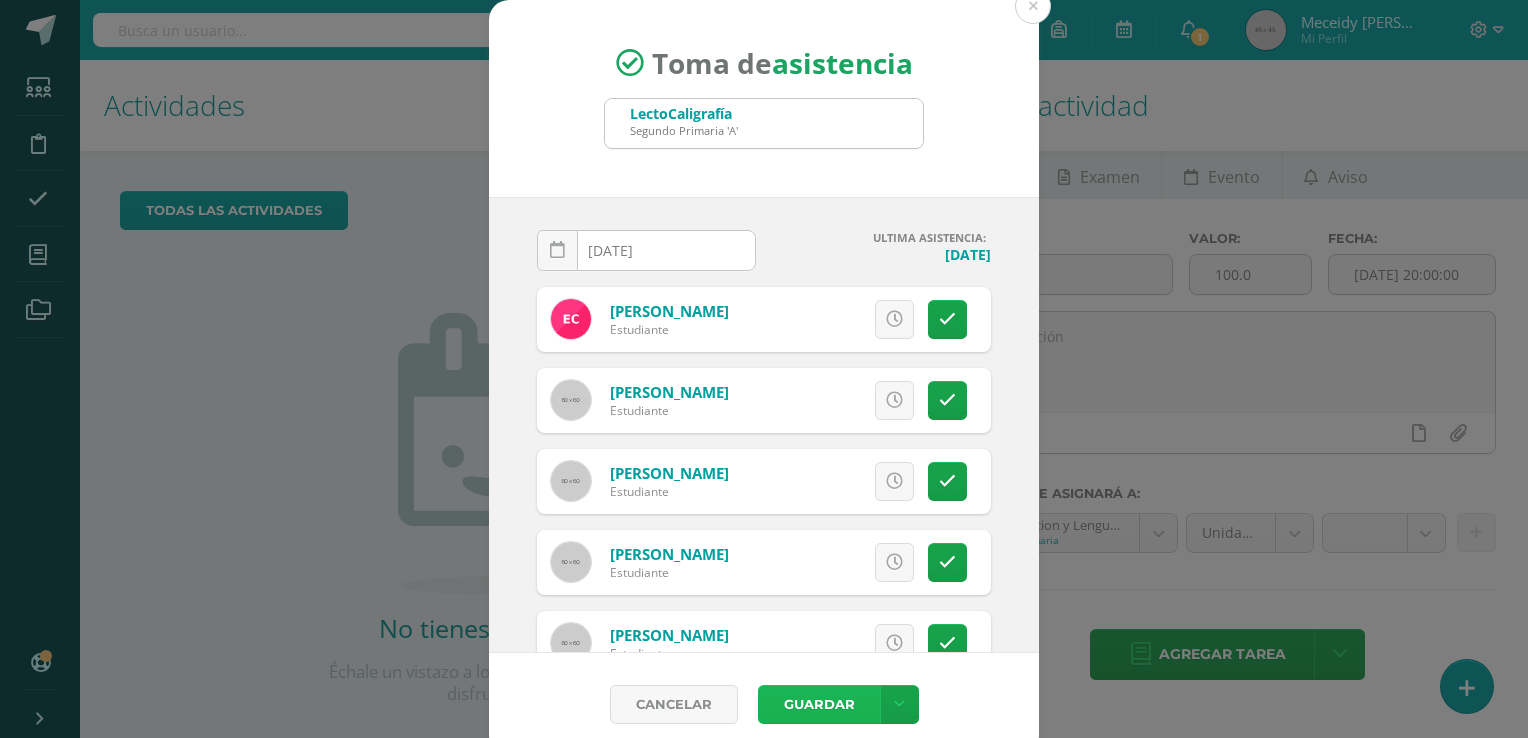 click on "Guardar" at bounding box center [819, 704] 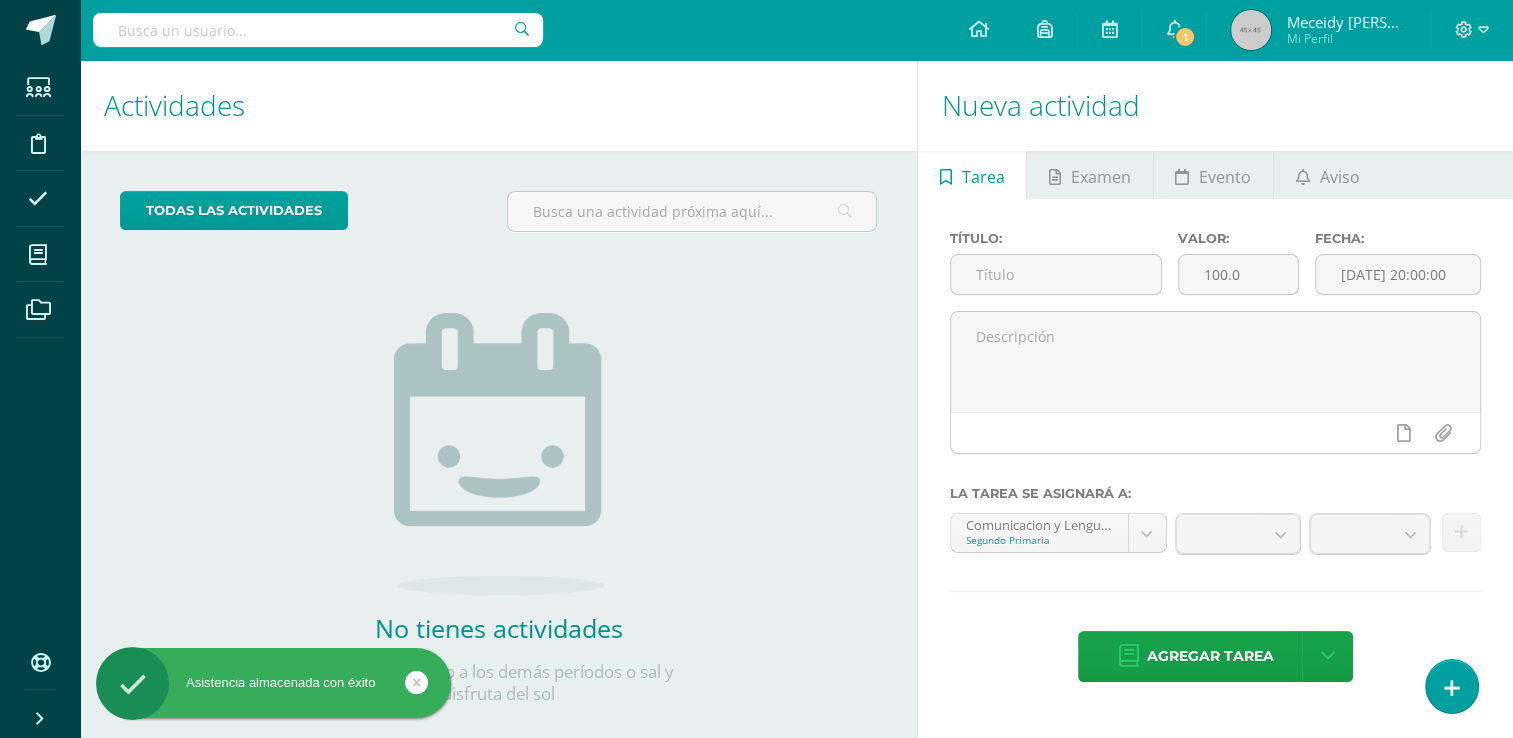 scroll, scrollTop: 0, scrollLeft: 0, axis: both 